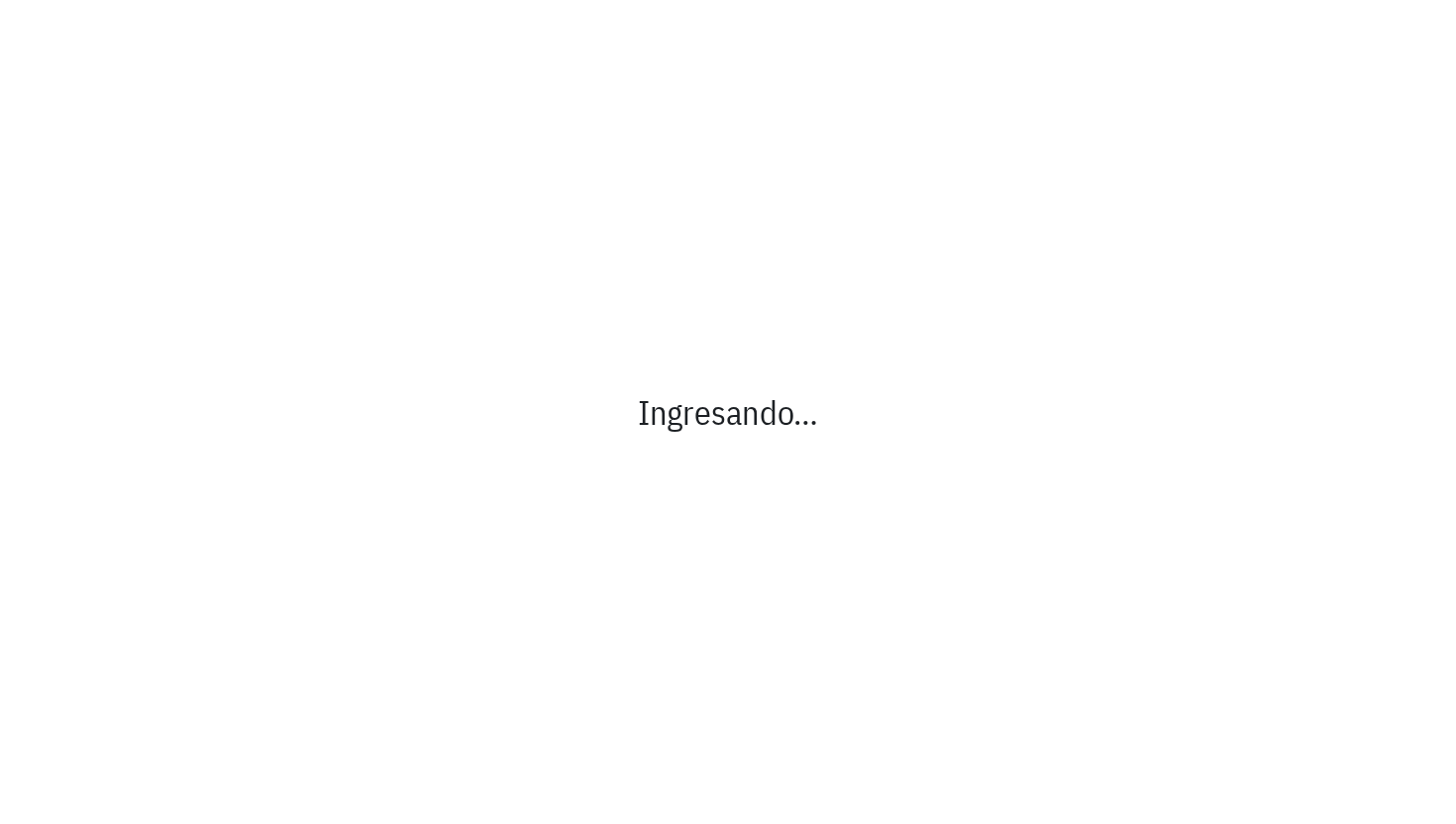 scroll, scrollTop: 0, scrollLeft: 0, axis: both 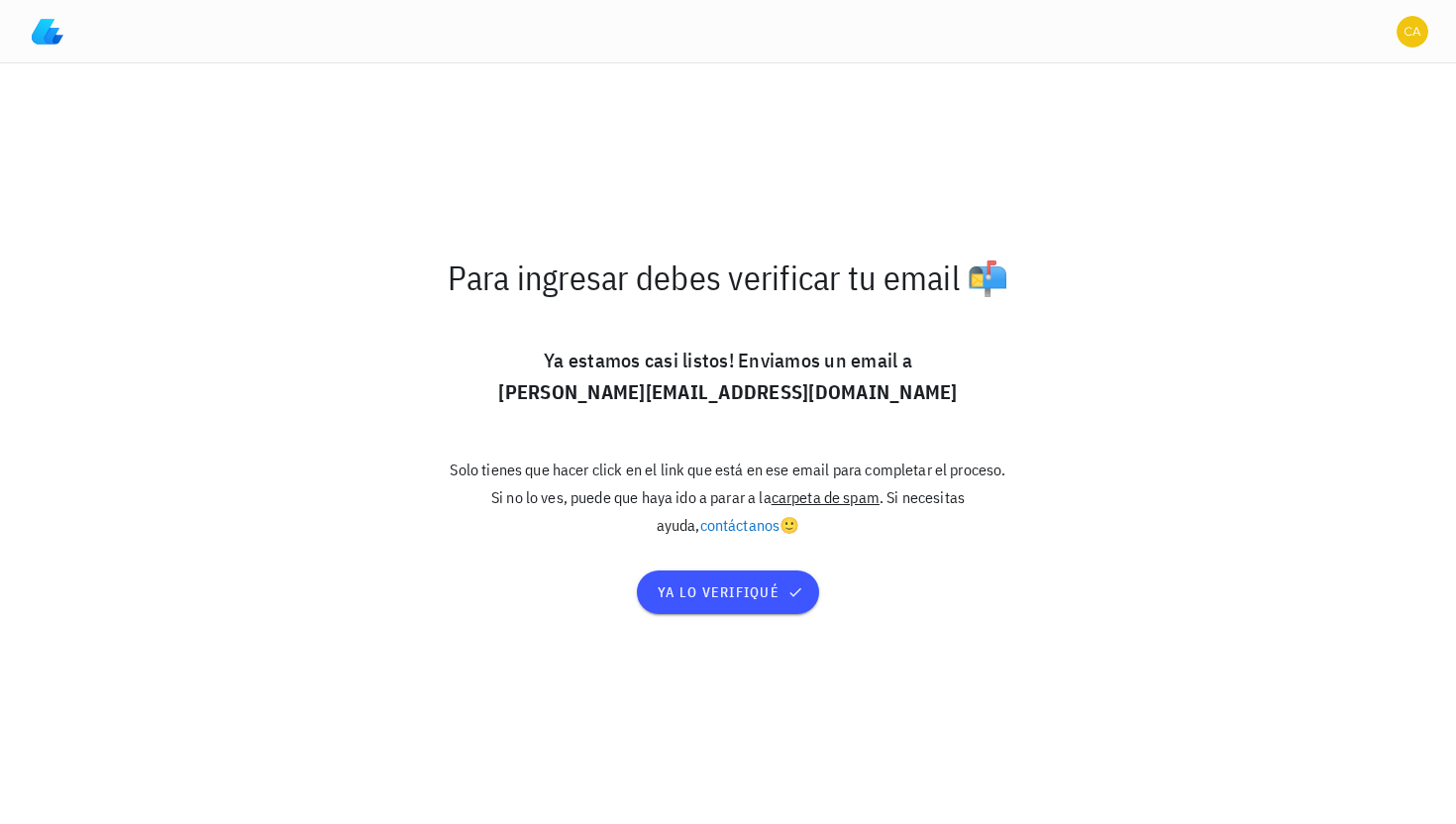 click on "contáctanos" at bounding box center [740, 525] 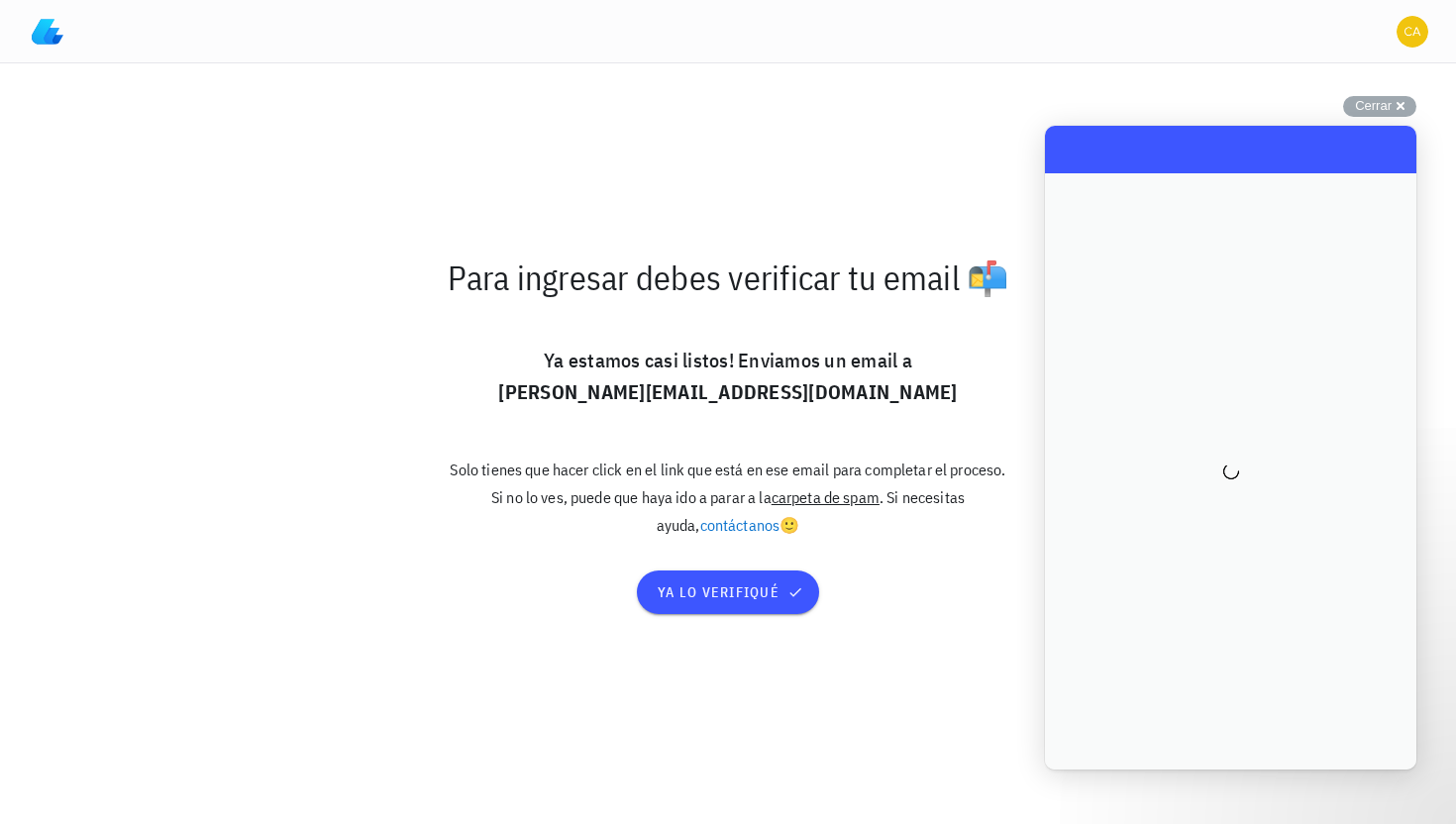 scroll, scrollTop: 0, scrollLeft: 0, axis: both 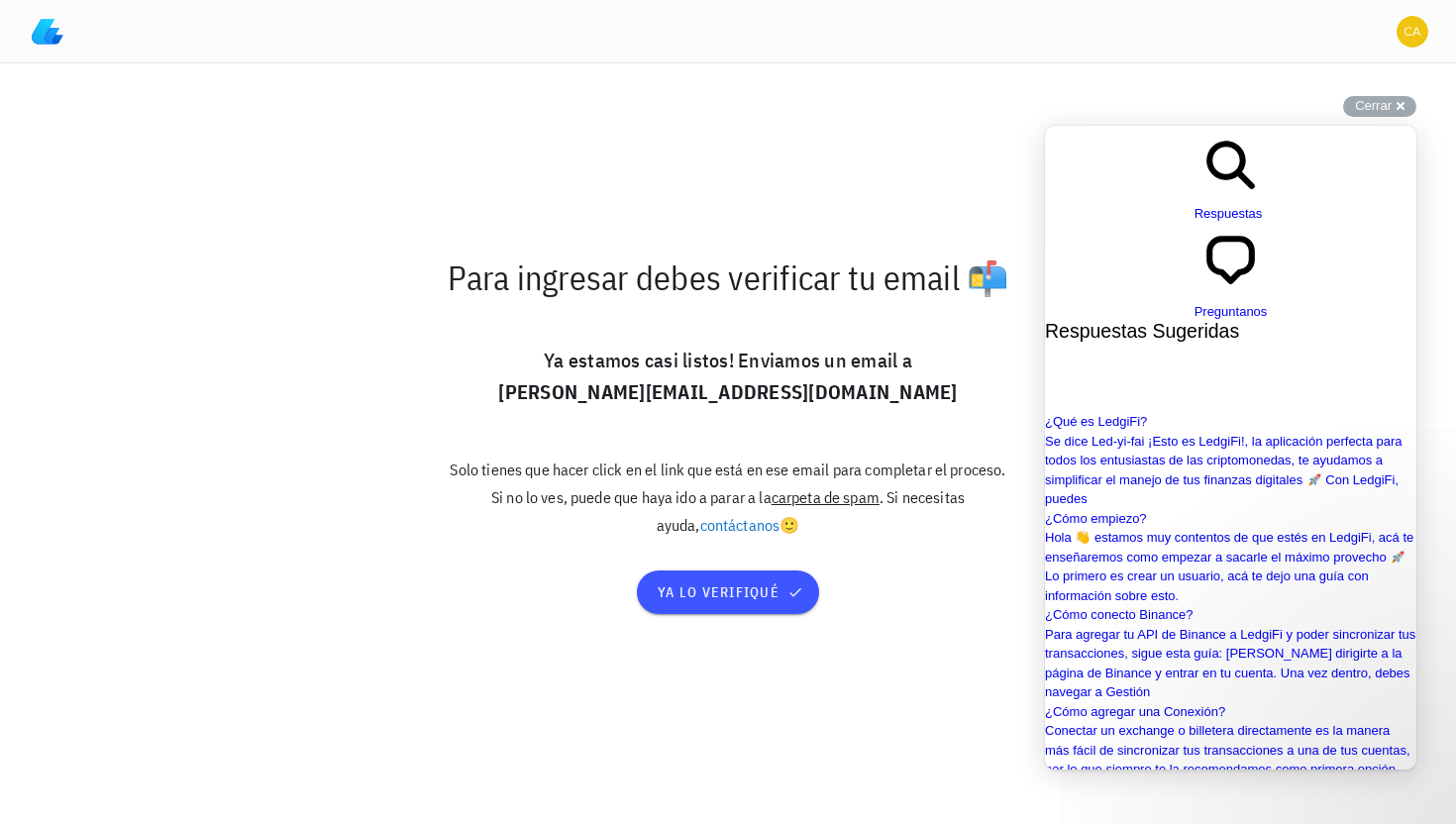 click at bounding box center [1132, 1021] 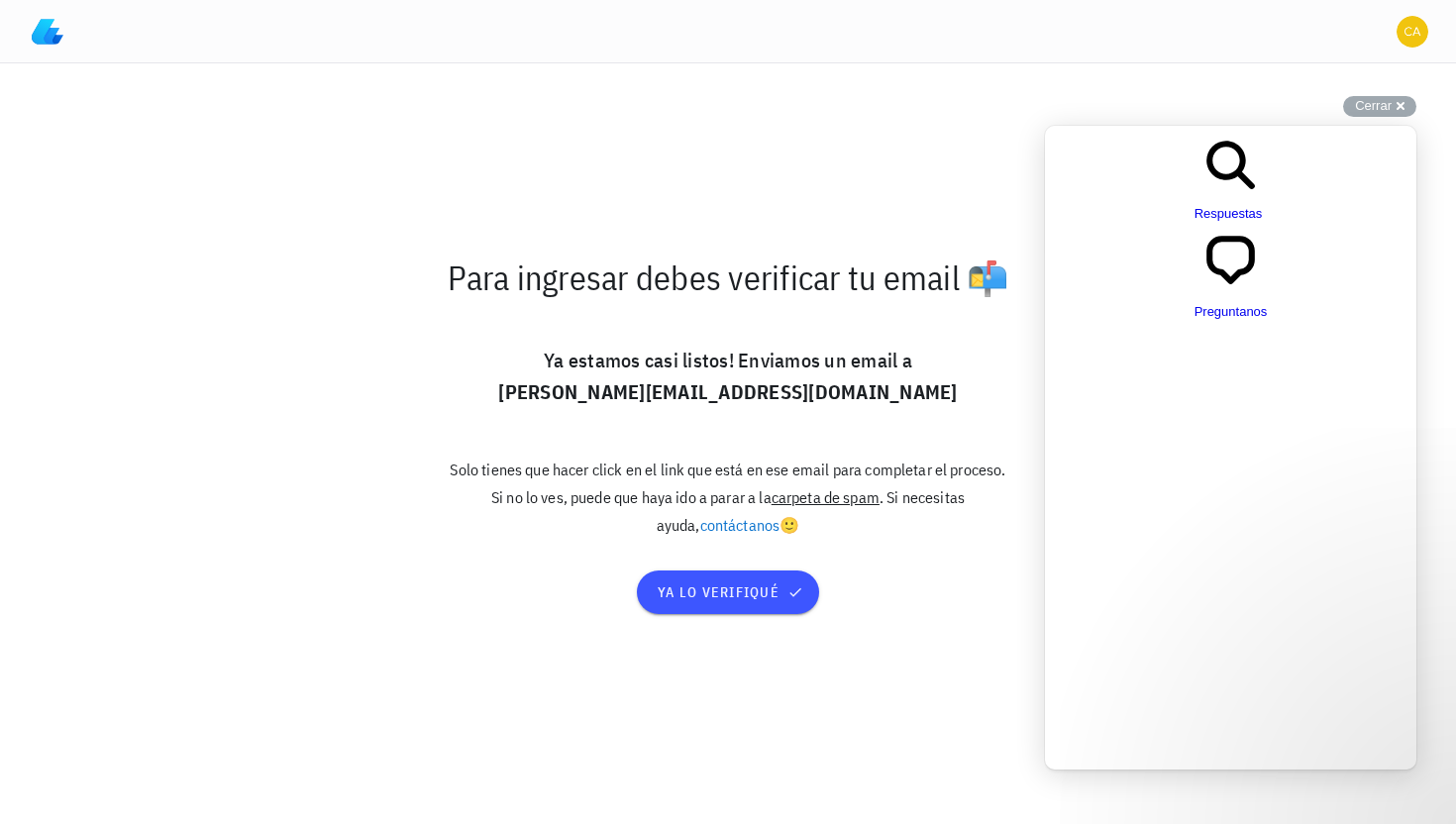 scroll, scrollTop: 48, scrollLeft: 0, axis: vertical 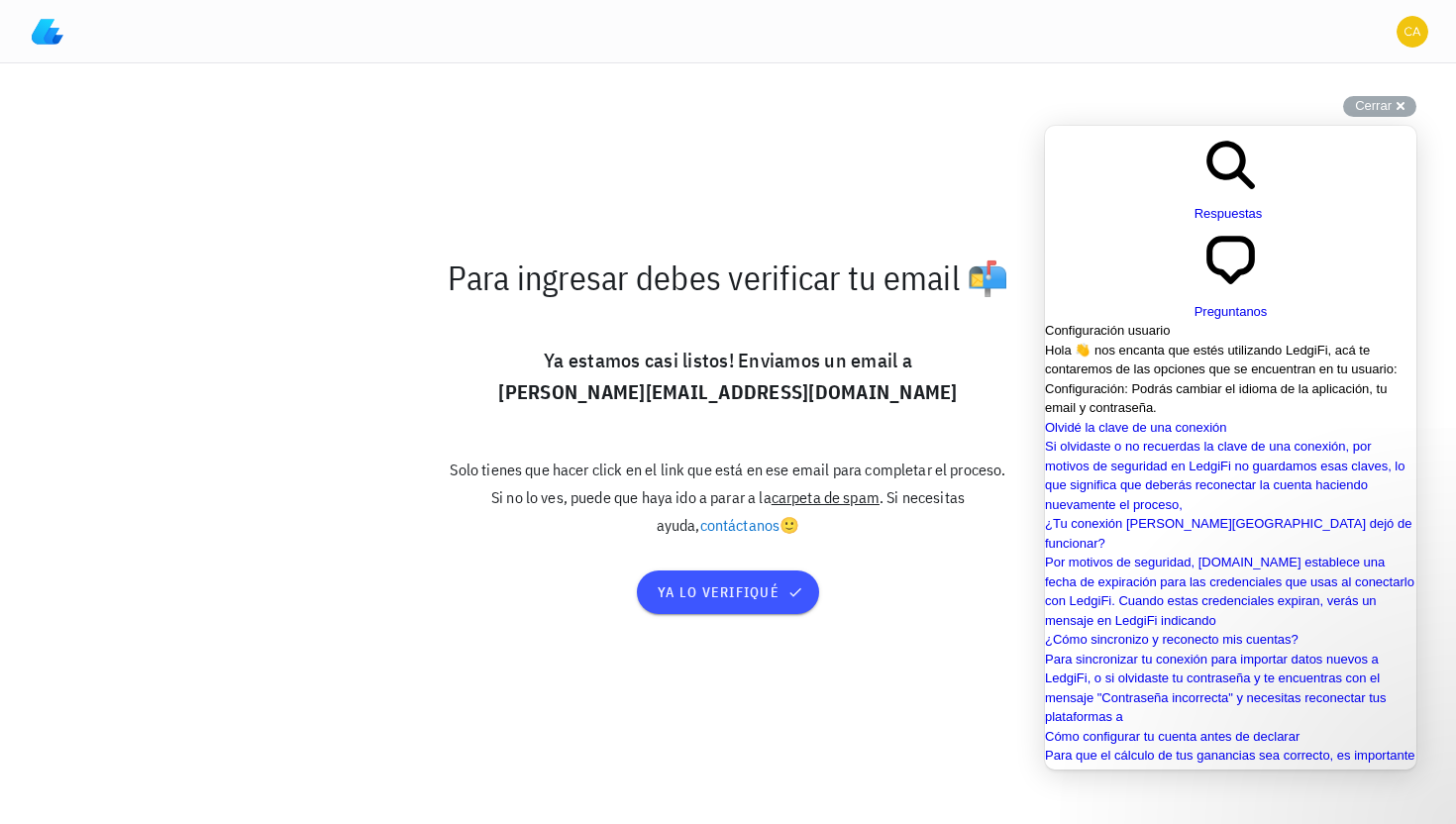 click on "Hola 👋 nos encanta que estés utilizando LedgiFi, acá te contaremos de las opciones que se encuentran en tu usuario: Configuración: Podrás cambiar el idioma de la aplicación, tu email y contraseña." at bounding box center [1221, 379] 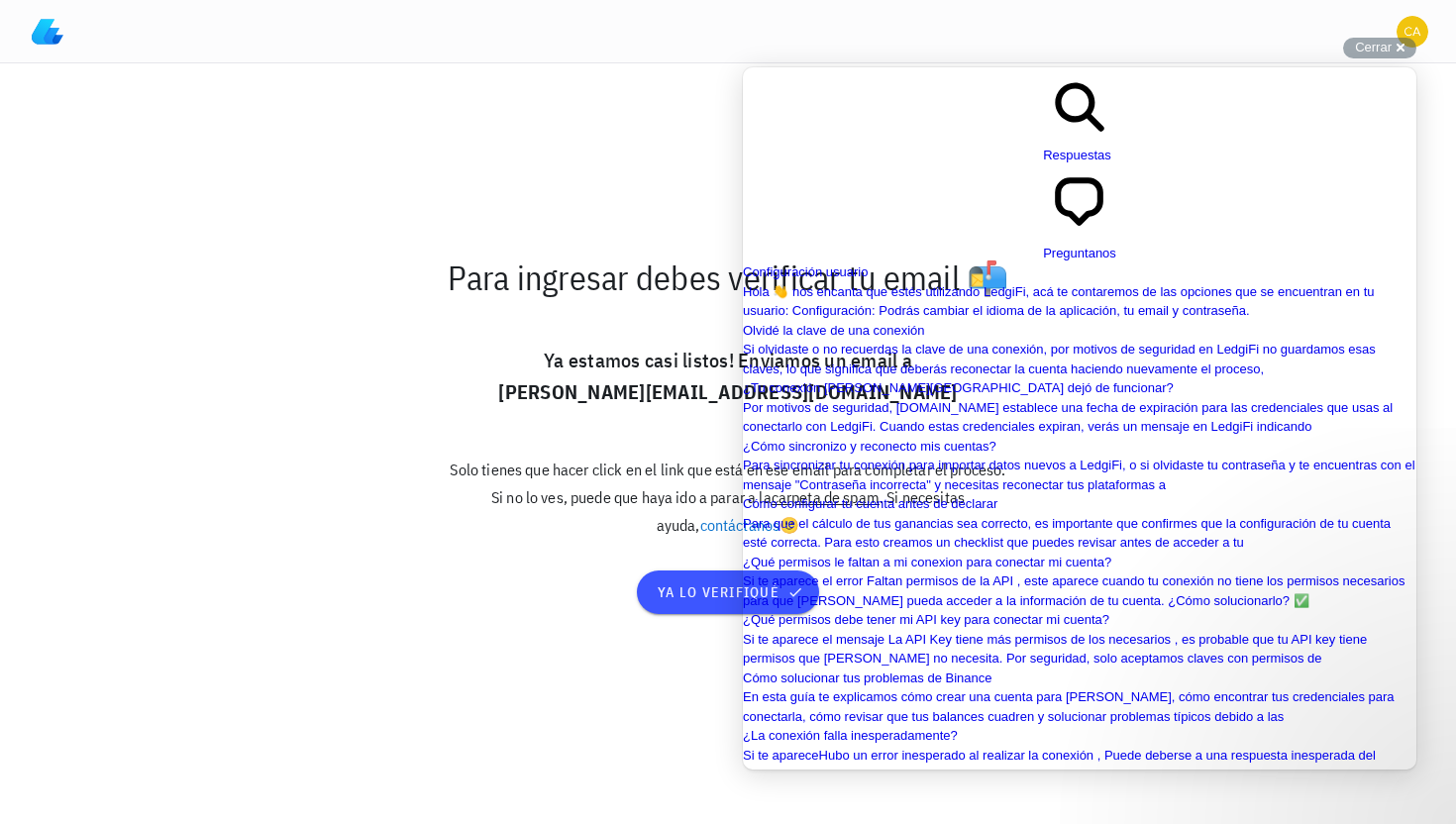 scroll, scrollTop: 752, scrollLeft: 0, axis: vertical 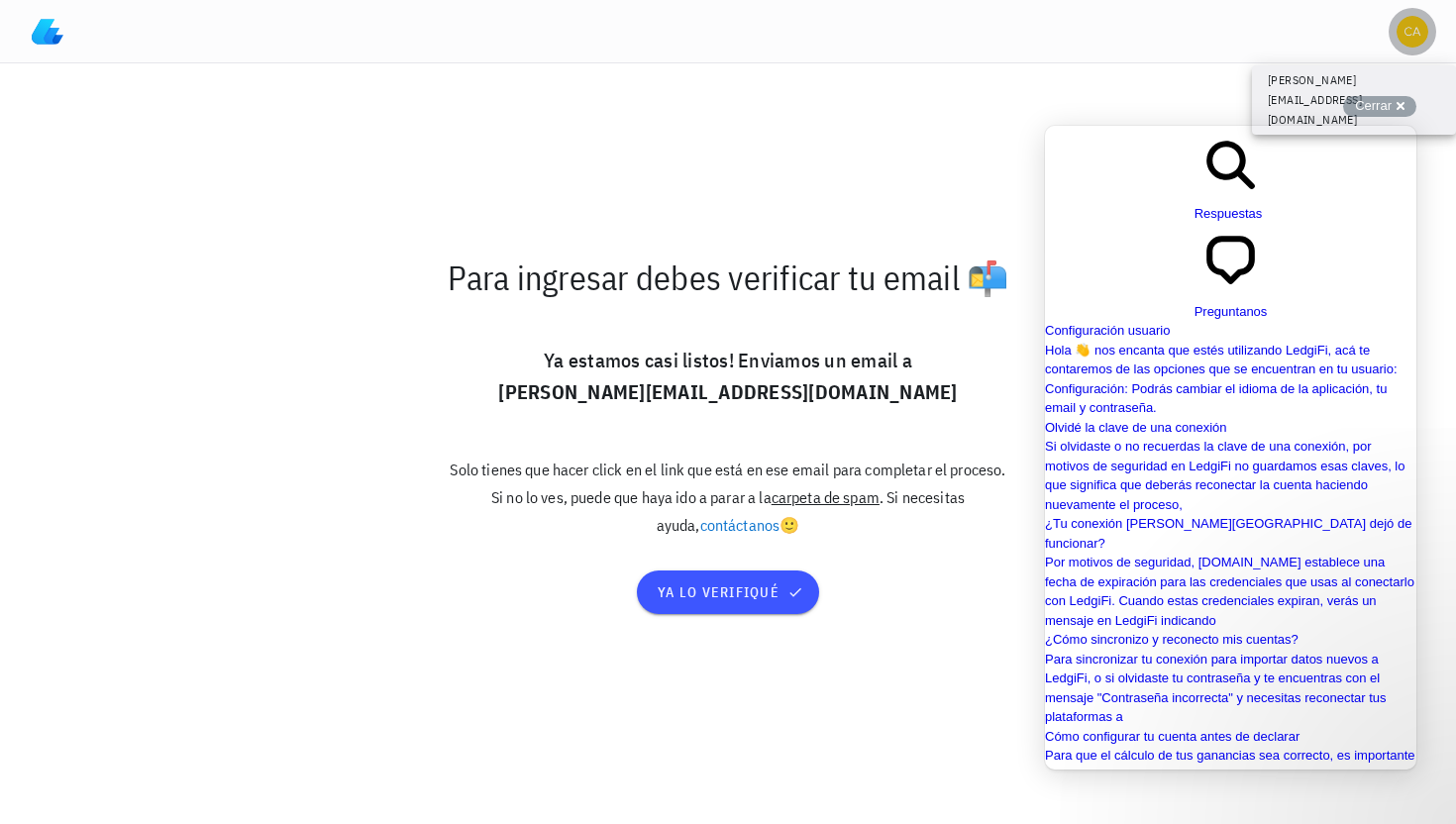 click at bounding box center (1412, 32) 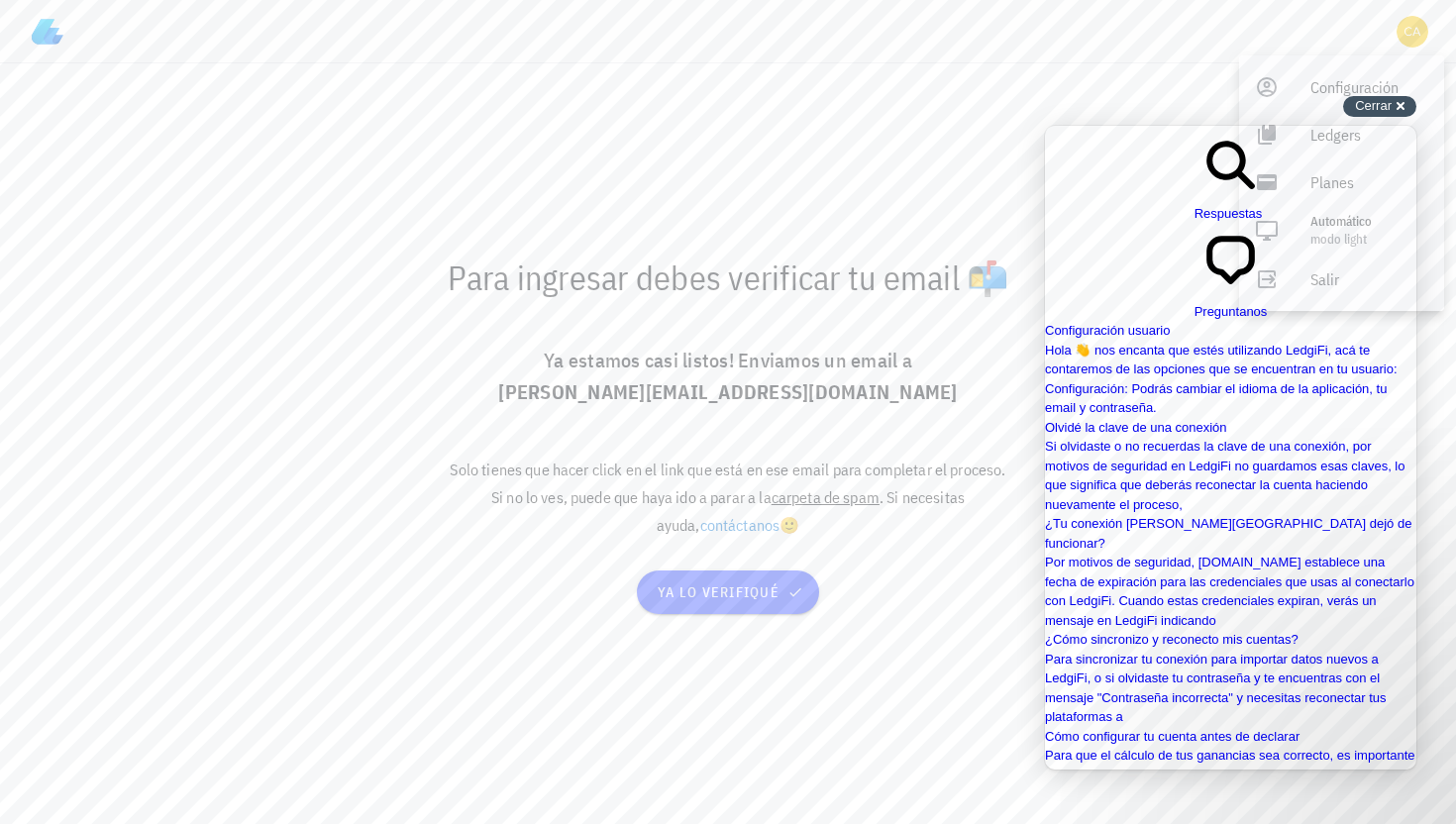 click on "Cerrar cross-small" at bounding box center (1380, 106) 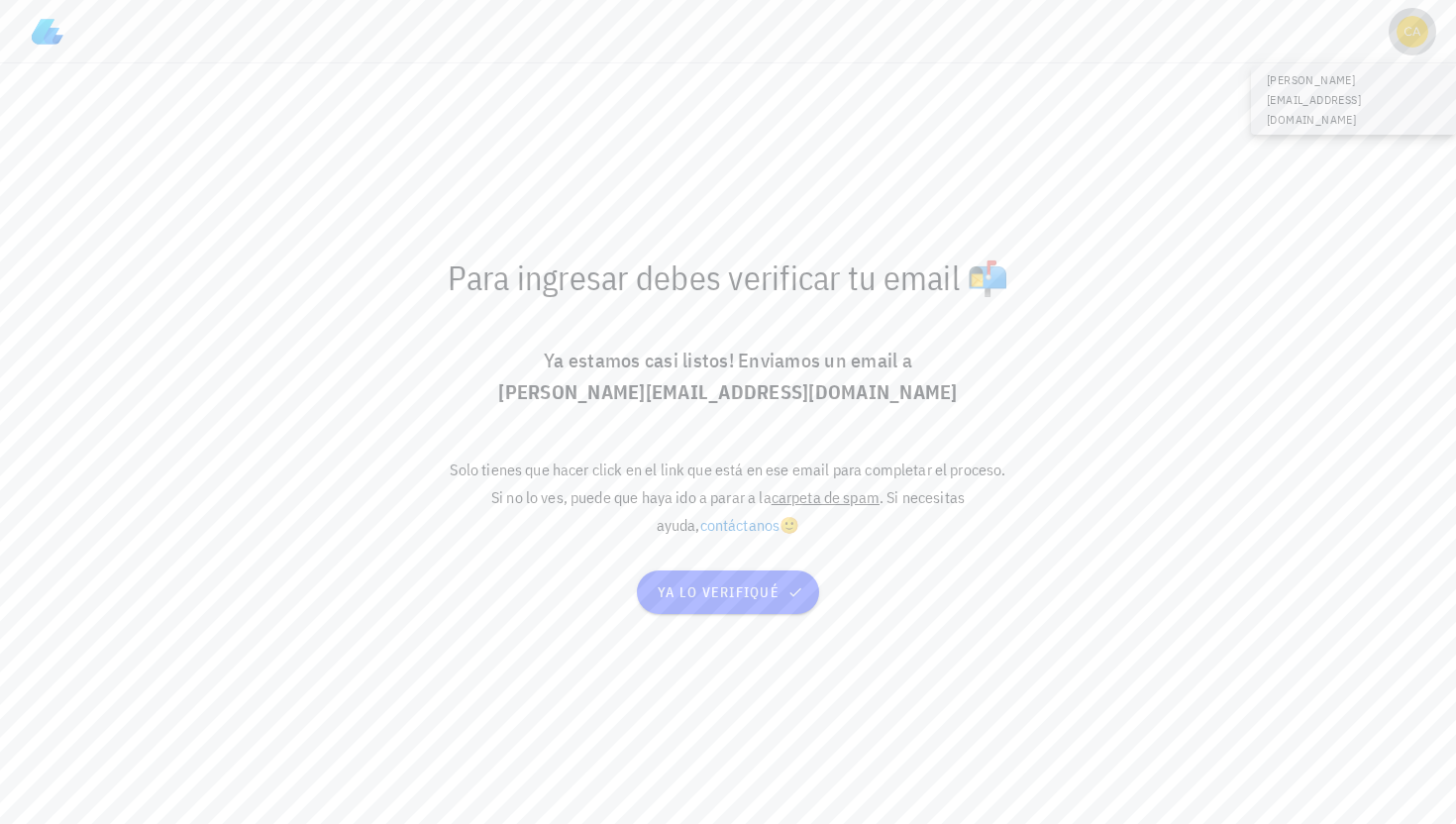 click at bounding box center [1412, 32] 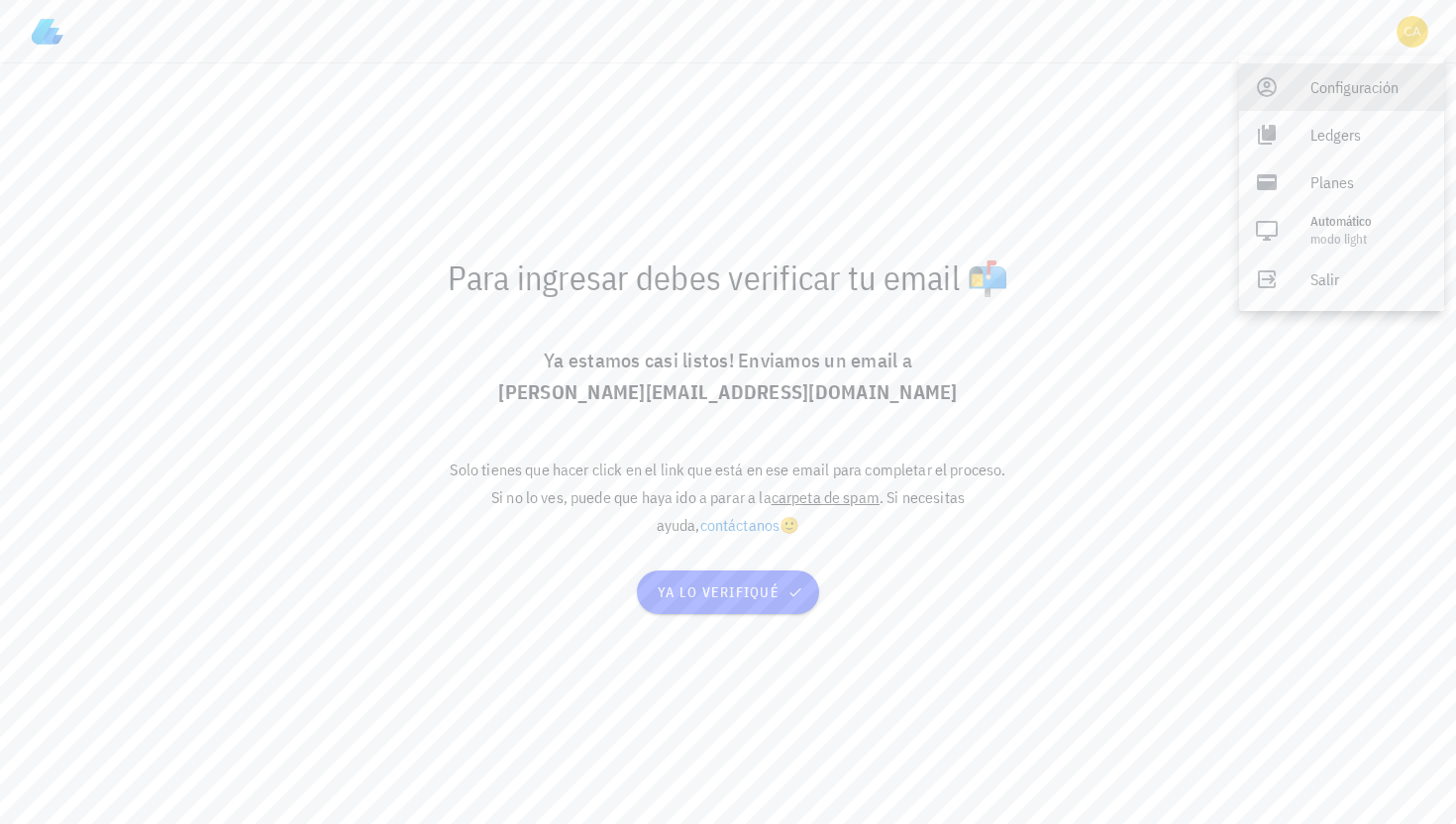click on "Configuración" at bounding box center (1369, 87) 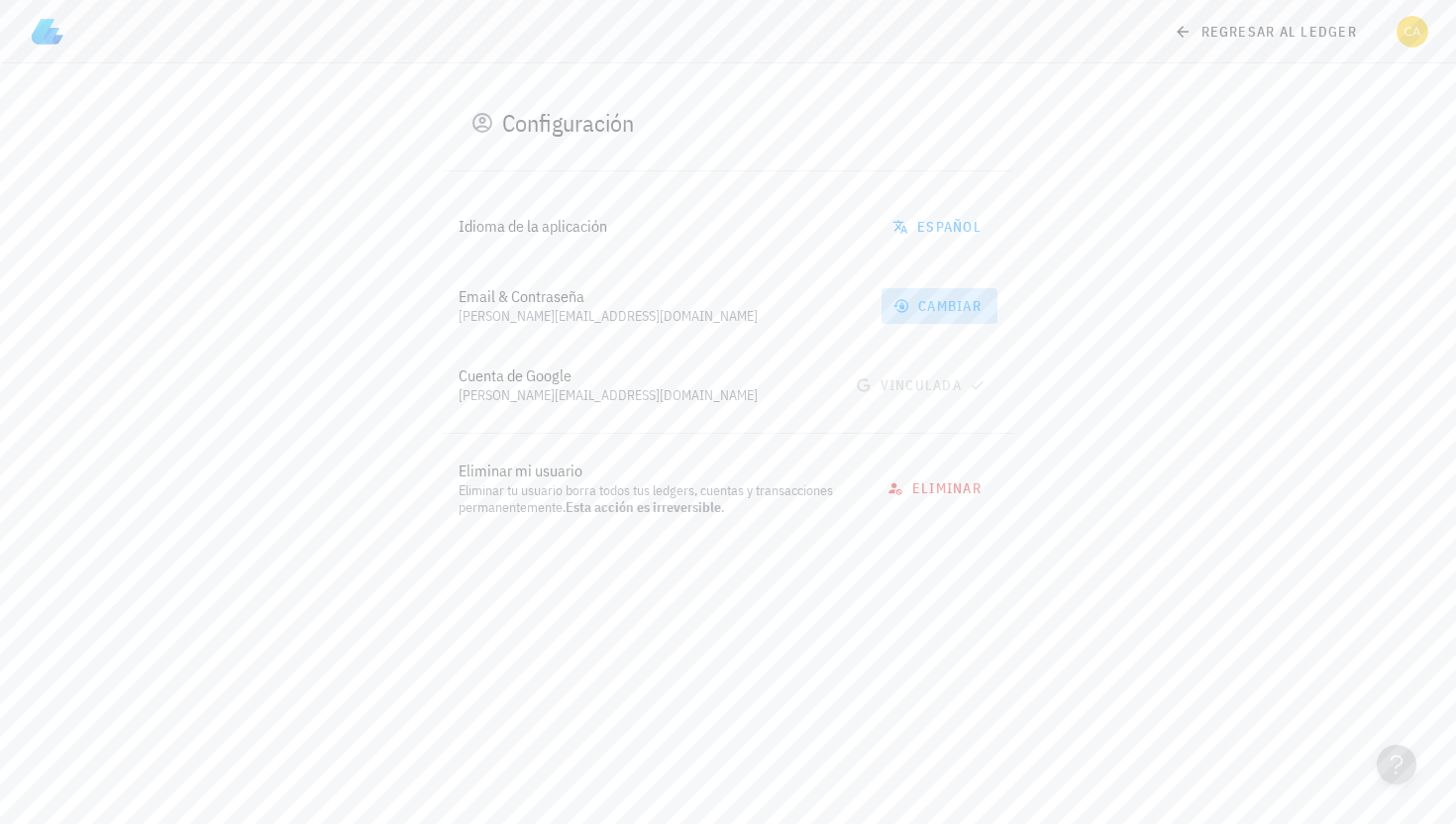 click on "cambiar" at bounding box center [939, 306] 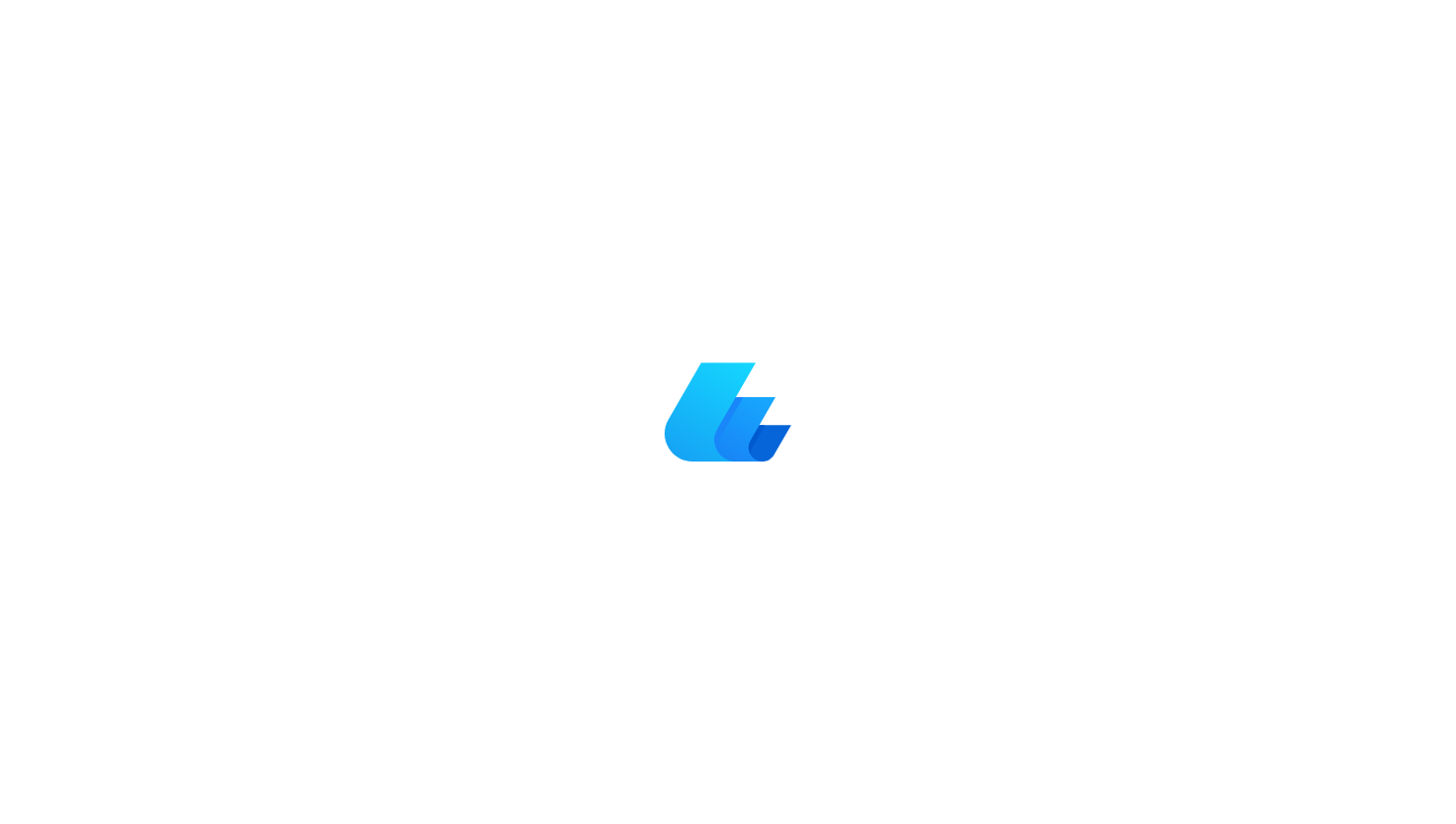 scroll, scrollTop: 0, scrollLeft: 0, axis: both 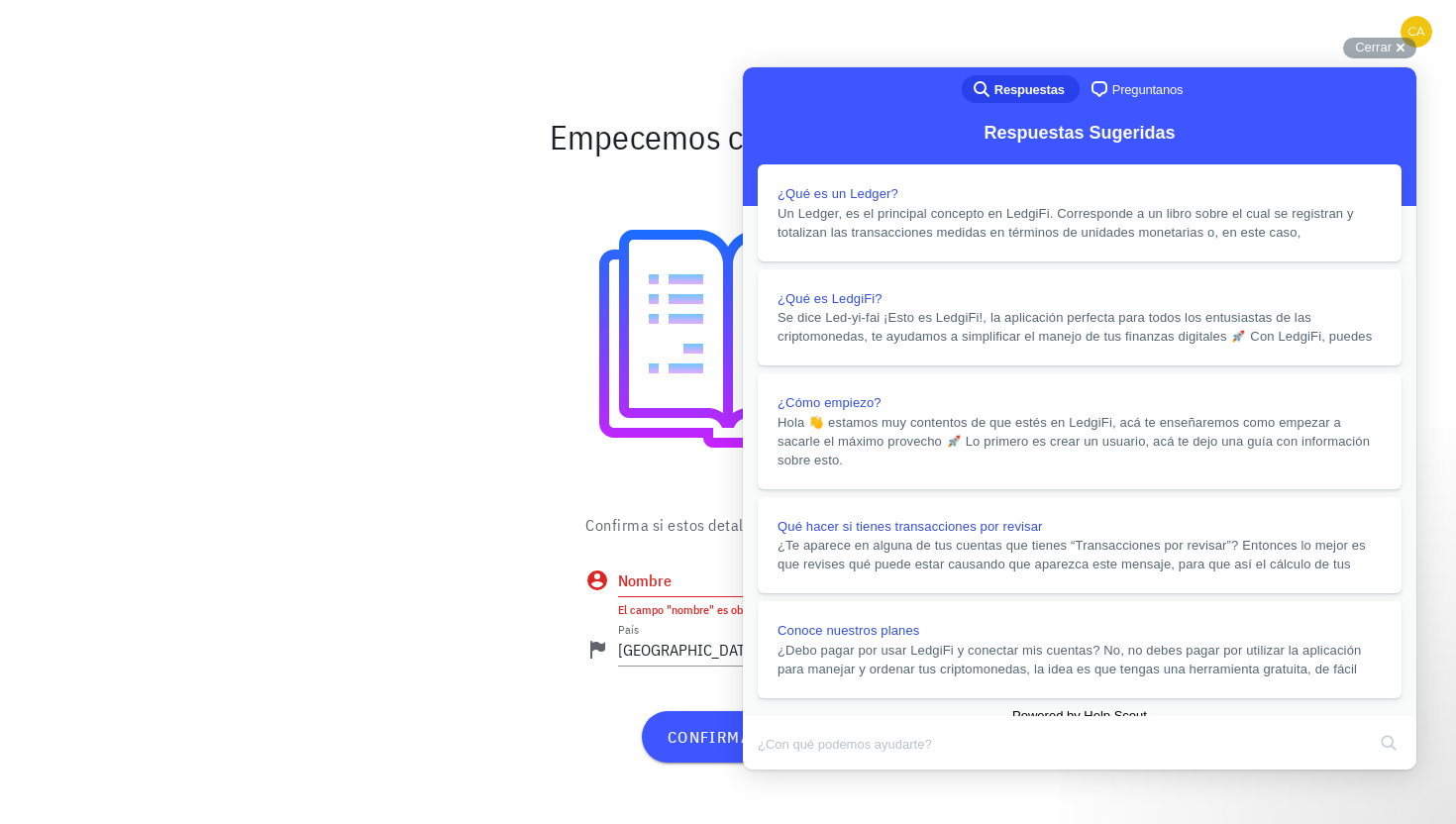 click on "información para conectar tu cuenta" at bounding box center [1051, 1063] 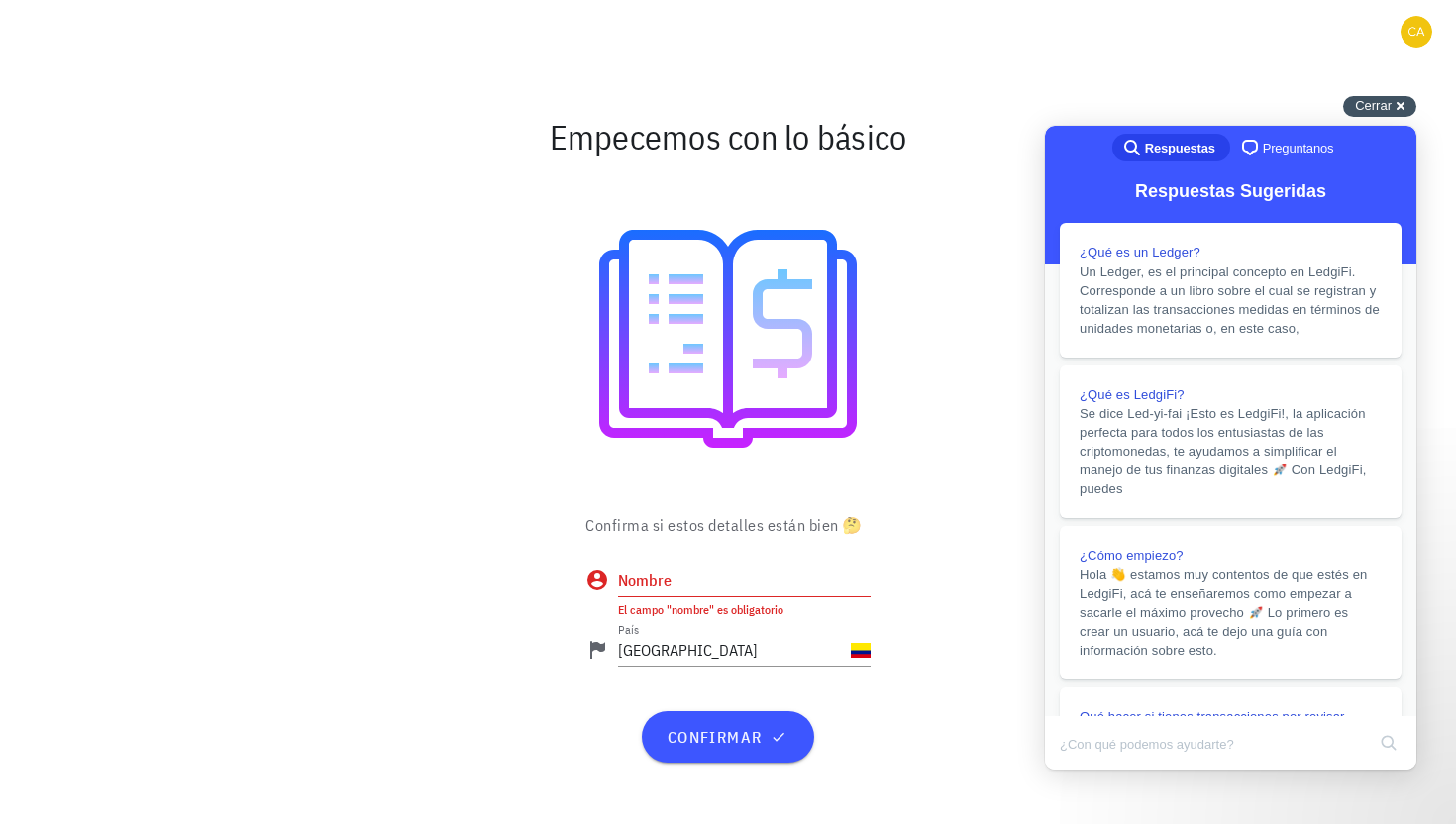 click on "Cerrar cross-small" at bounding box center (1380, 106) 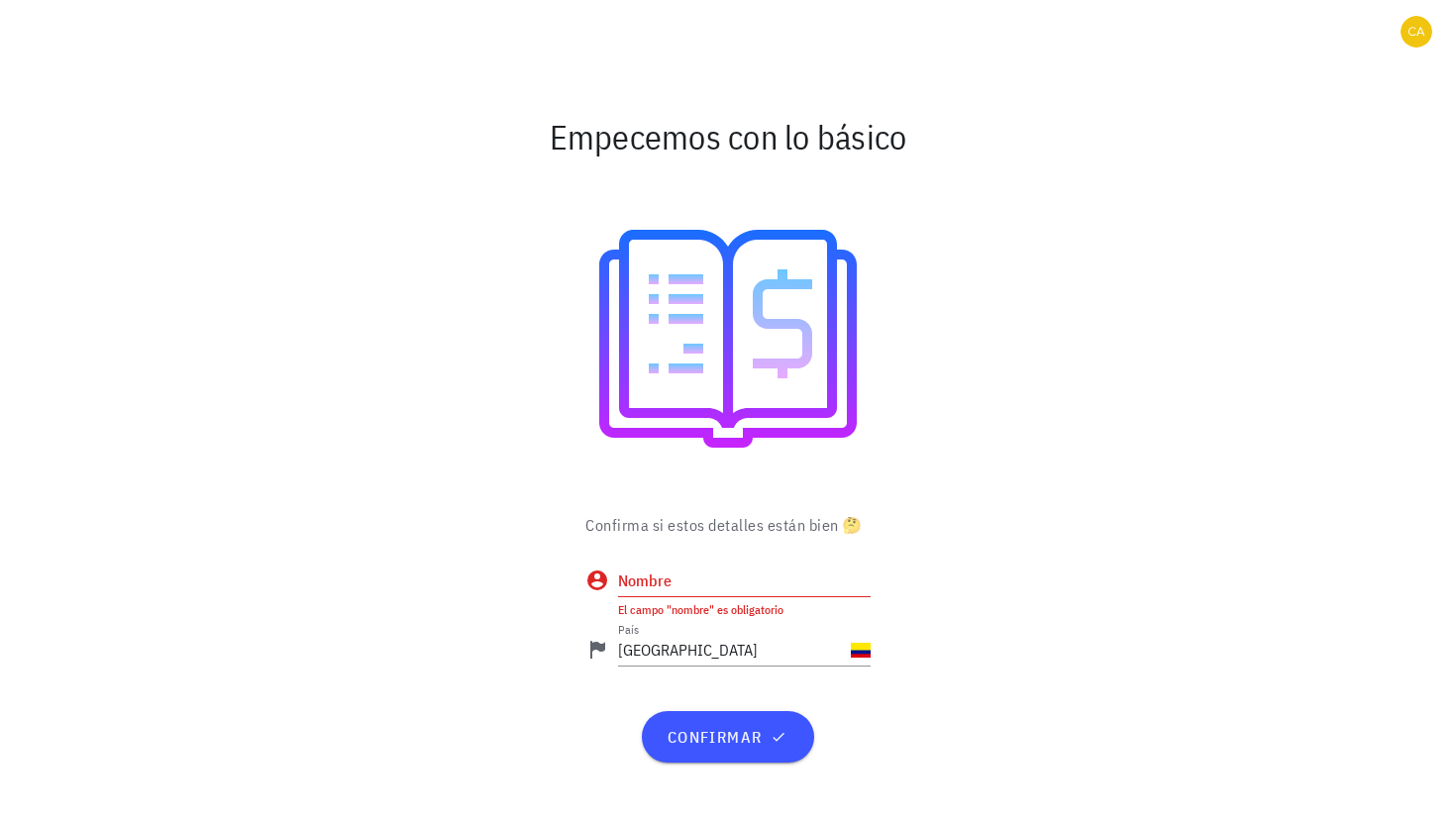click on "Nombre" at bounding box center (744, 580) 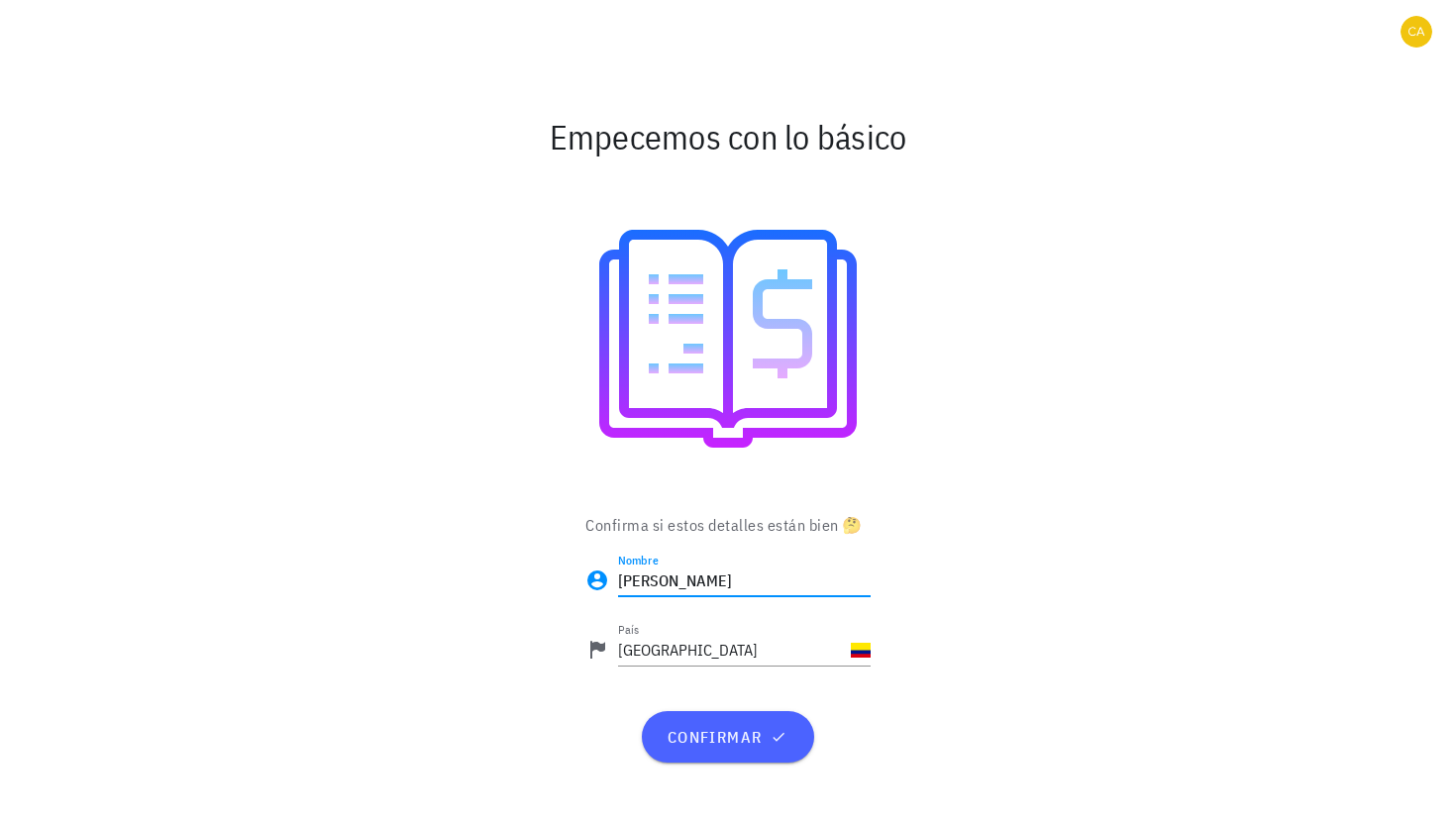 type on "[PERSON_NAME]" 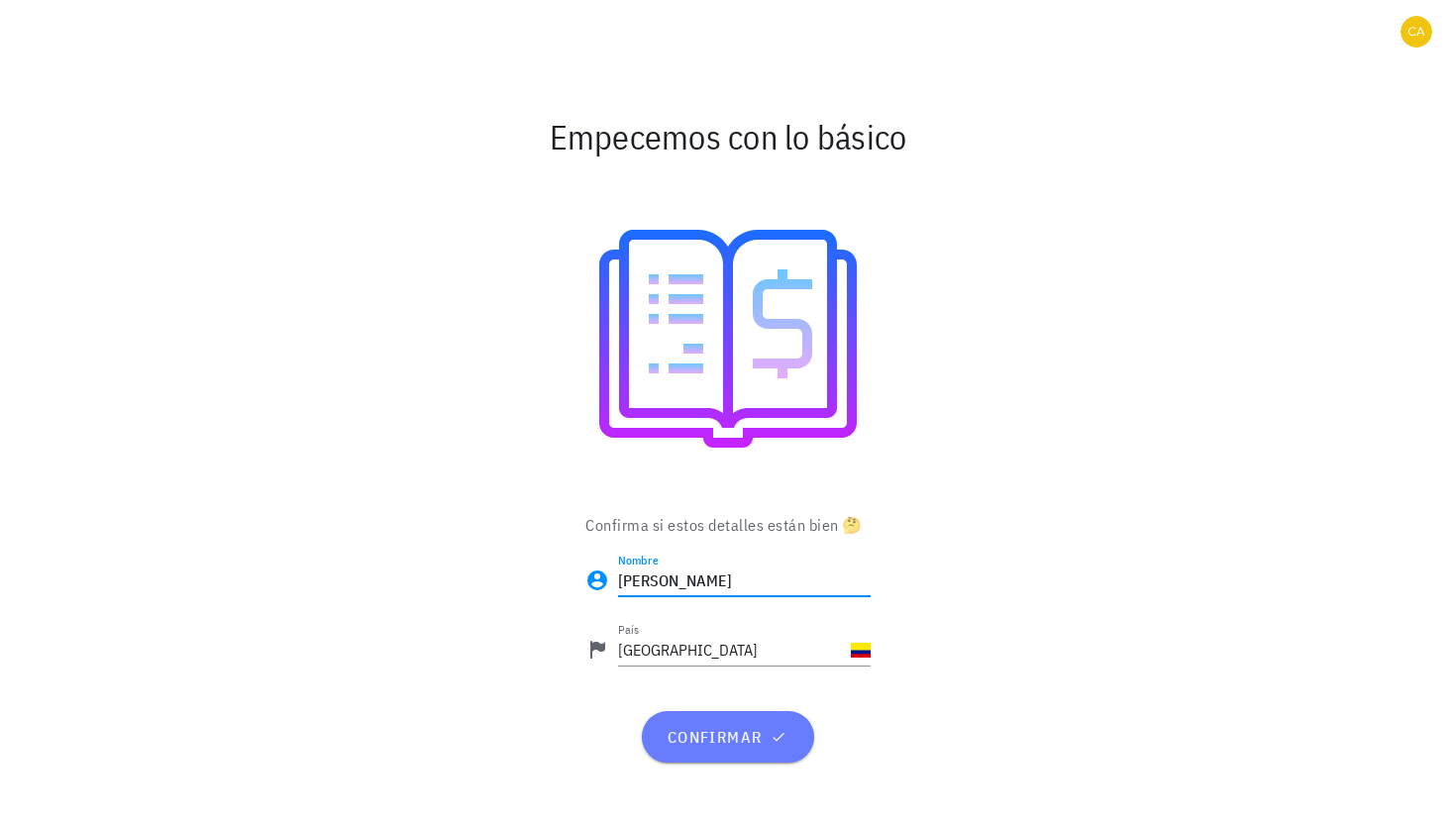 click on "confirmar" at bounding box center (727, 737) 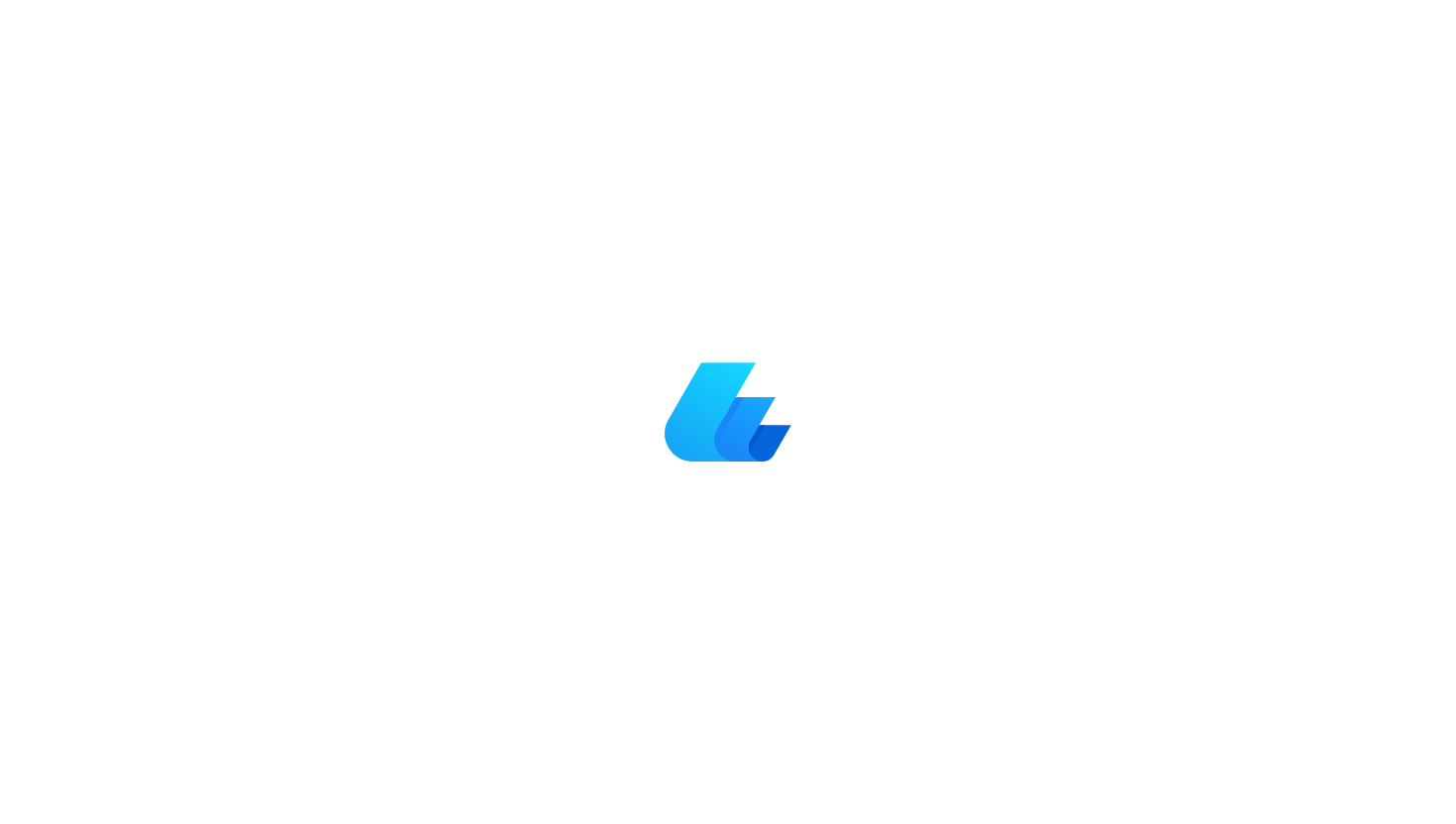 scroll, scrollTop: 0, scrollLeft: 0, axis: both 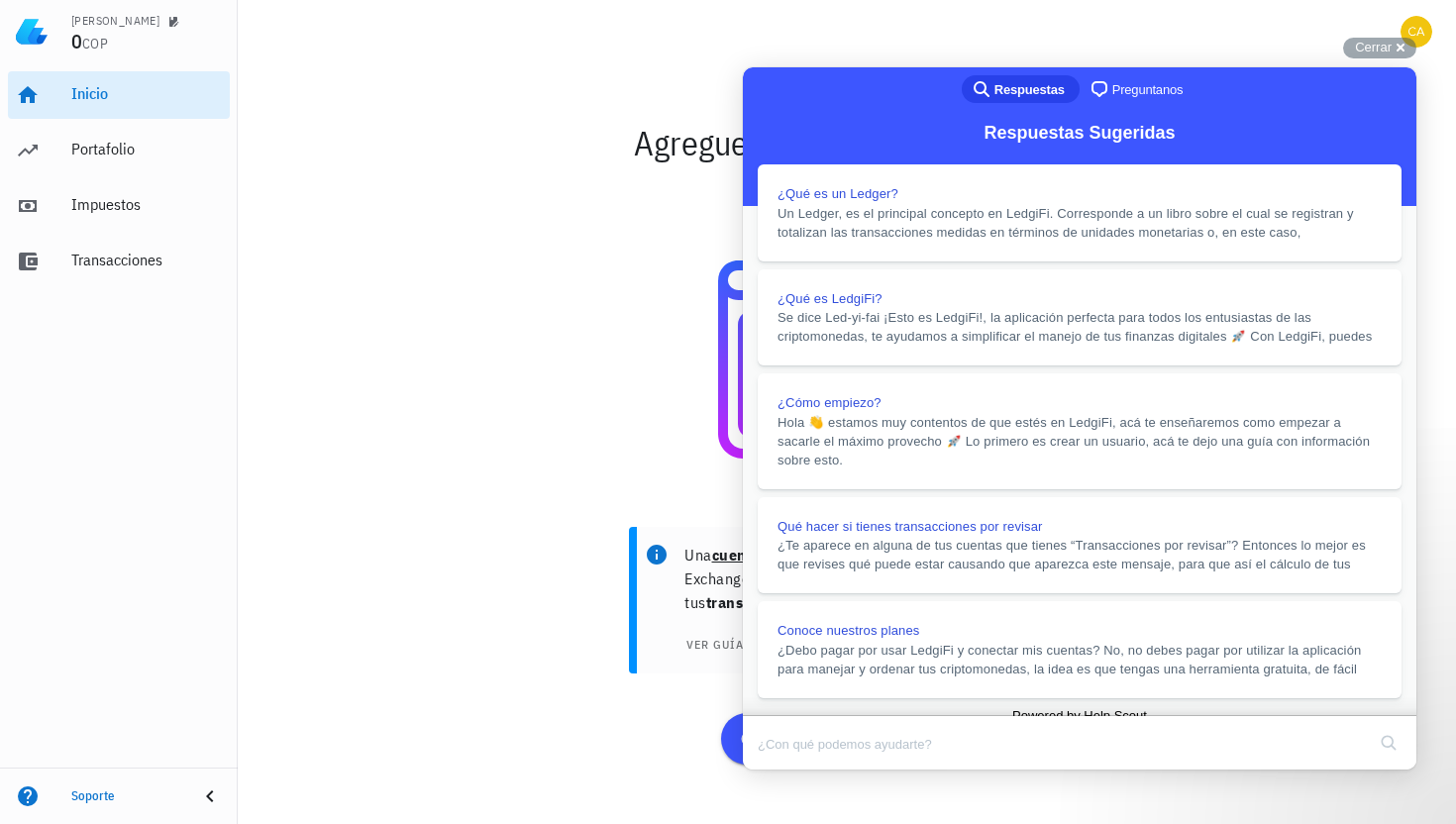 click on "u" at bounding box center [764, 814] 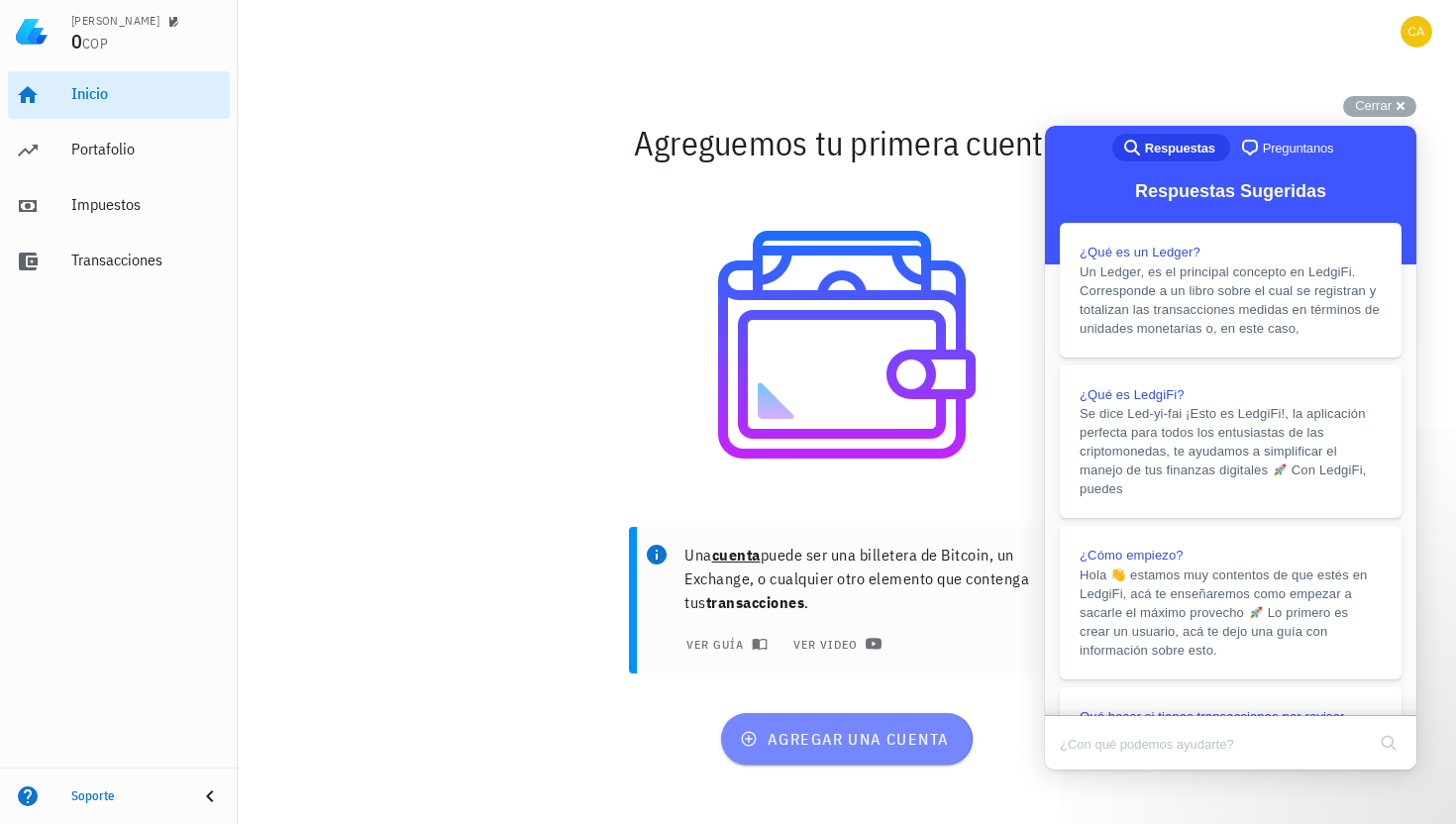 click on "agregar una cuenta" at bounding box center [846, 739] 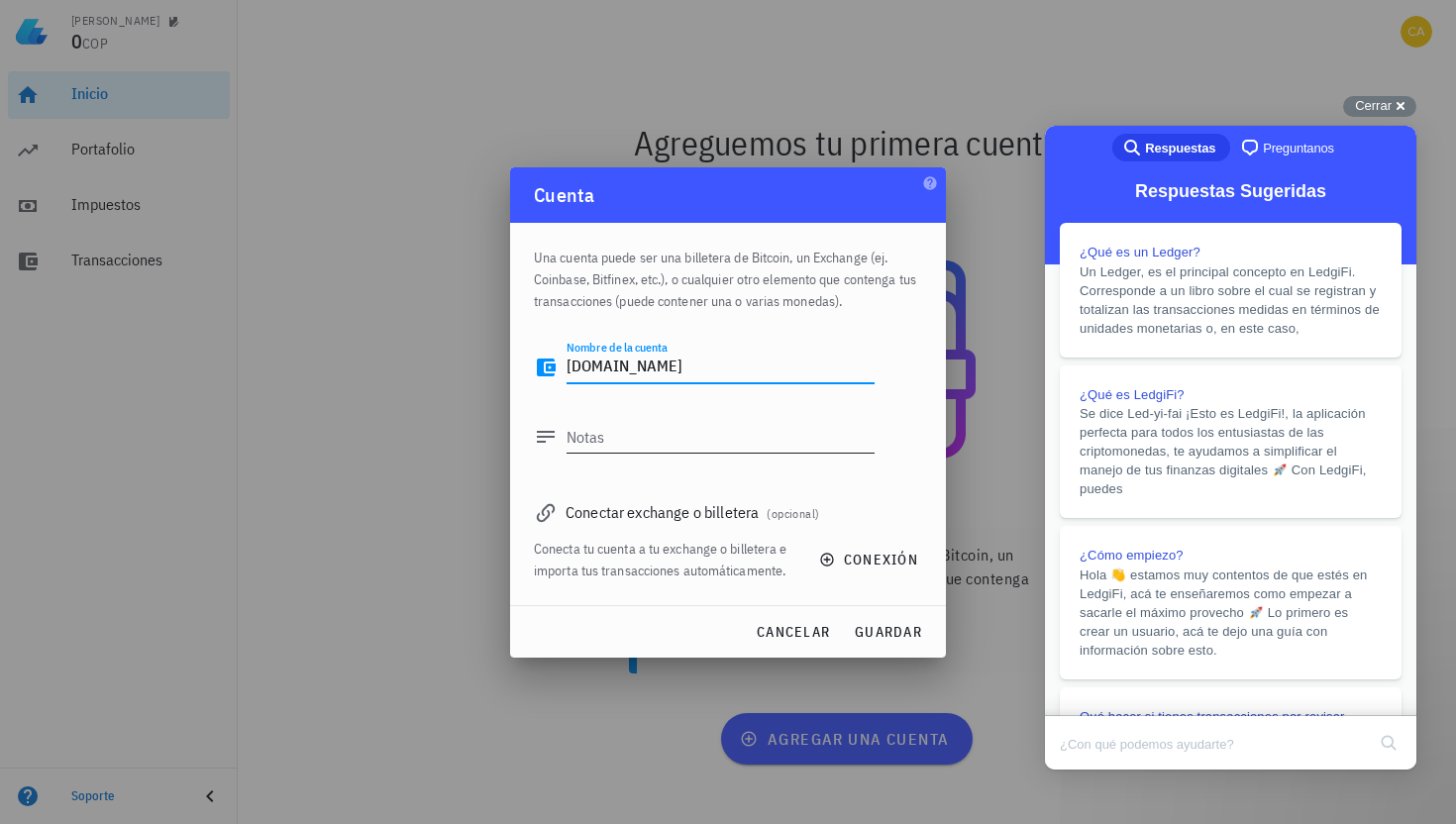 type on "[DOMAIN_NAME]" 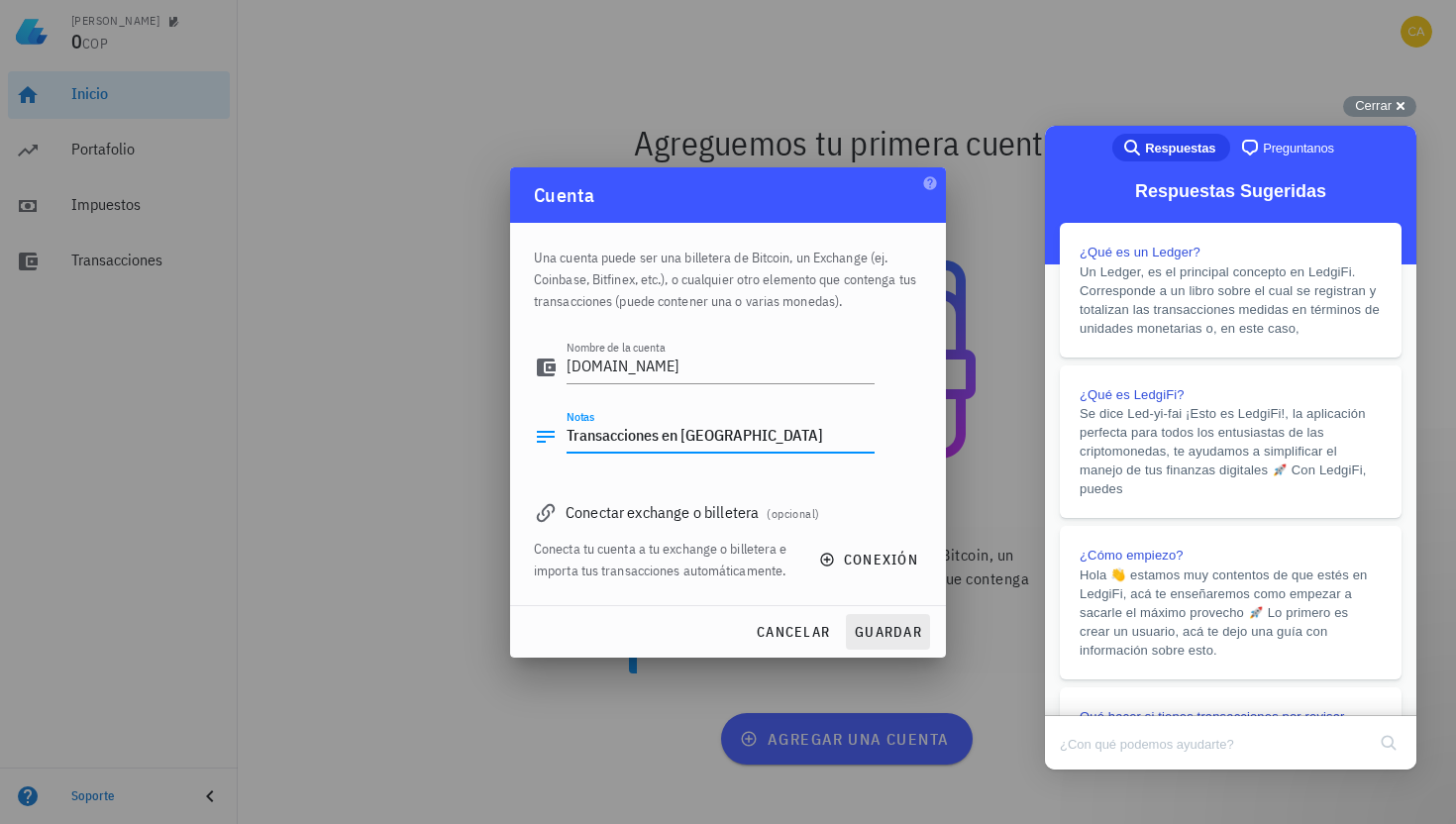 type on "Transacciones en [GEOGRAPHIC_DATA]" 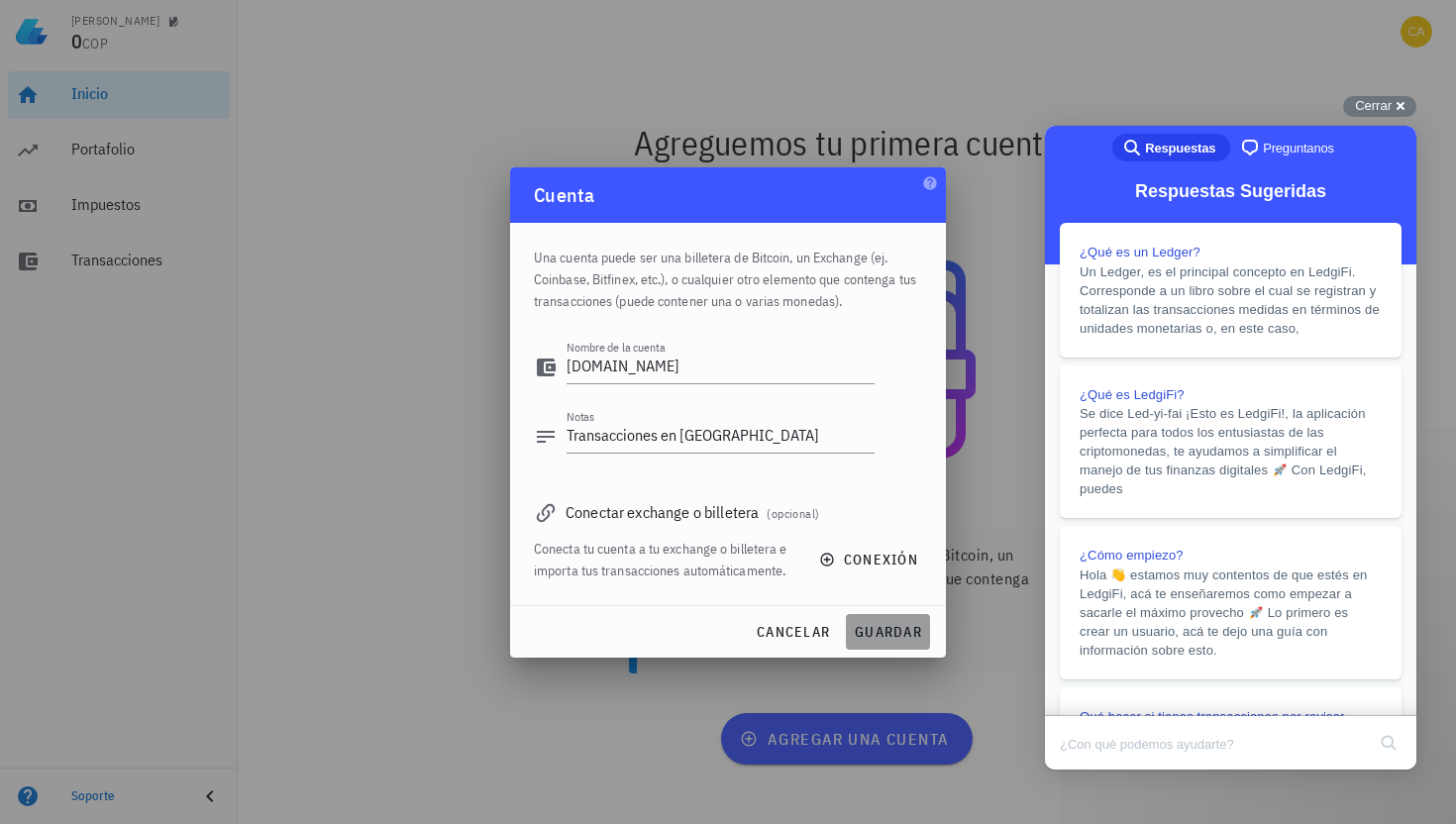 click on "guardar" at bounding box center [887, 632] 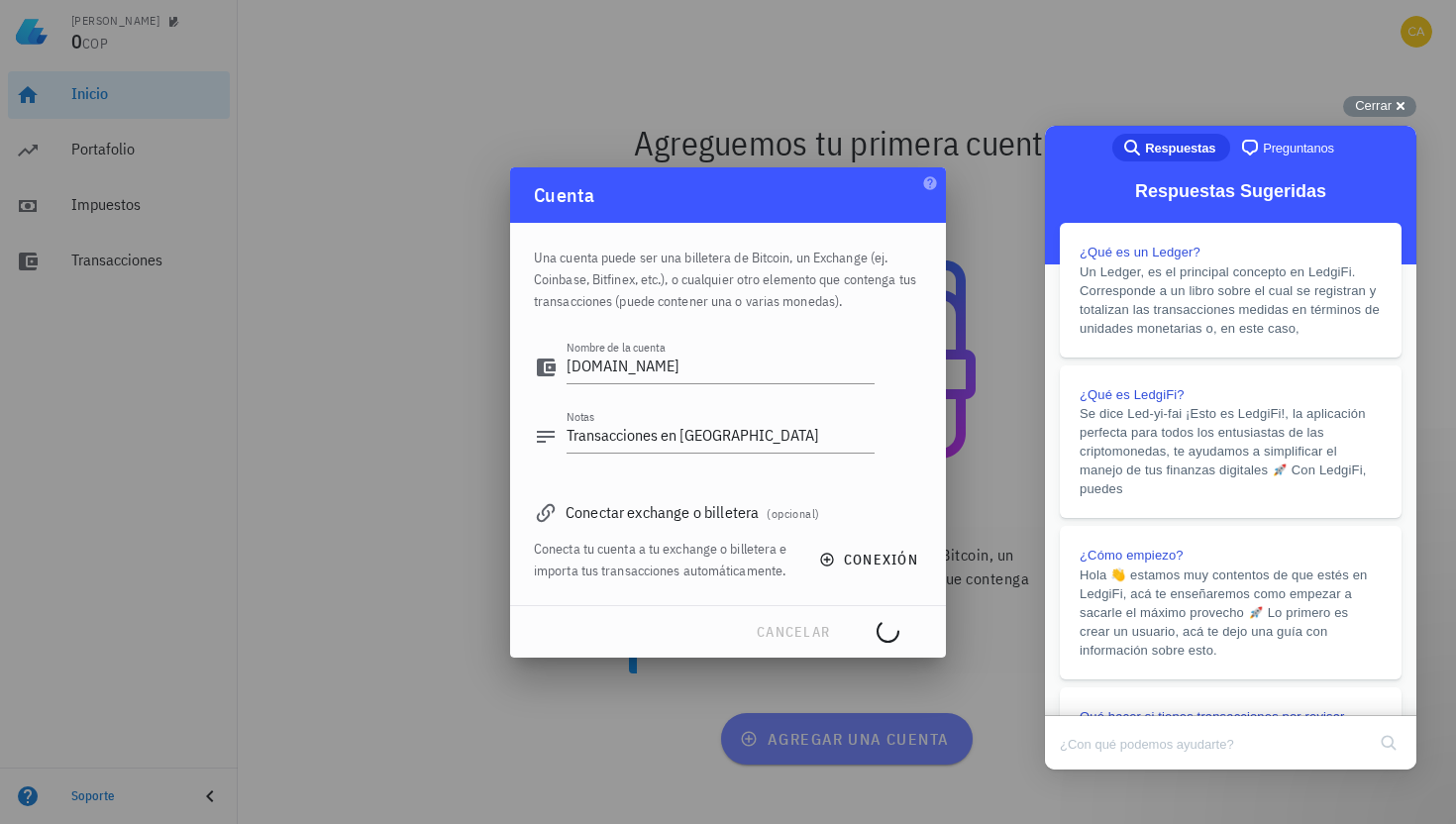 type 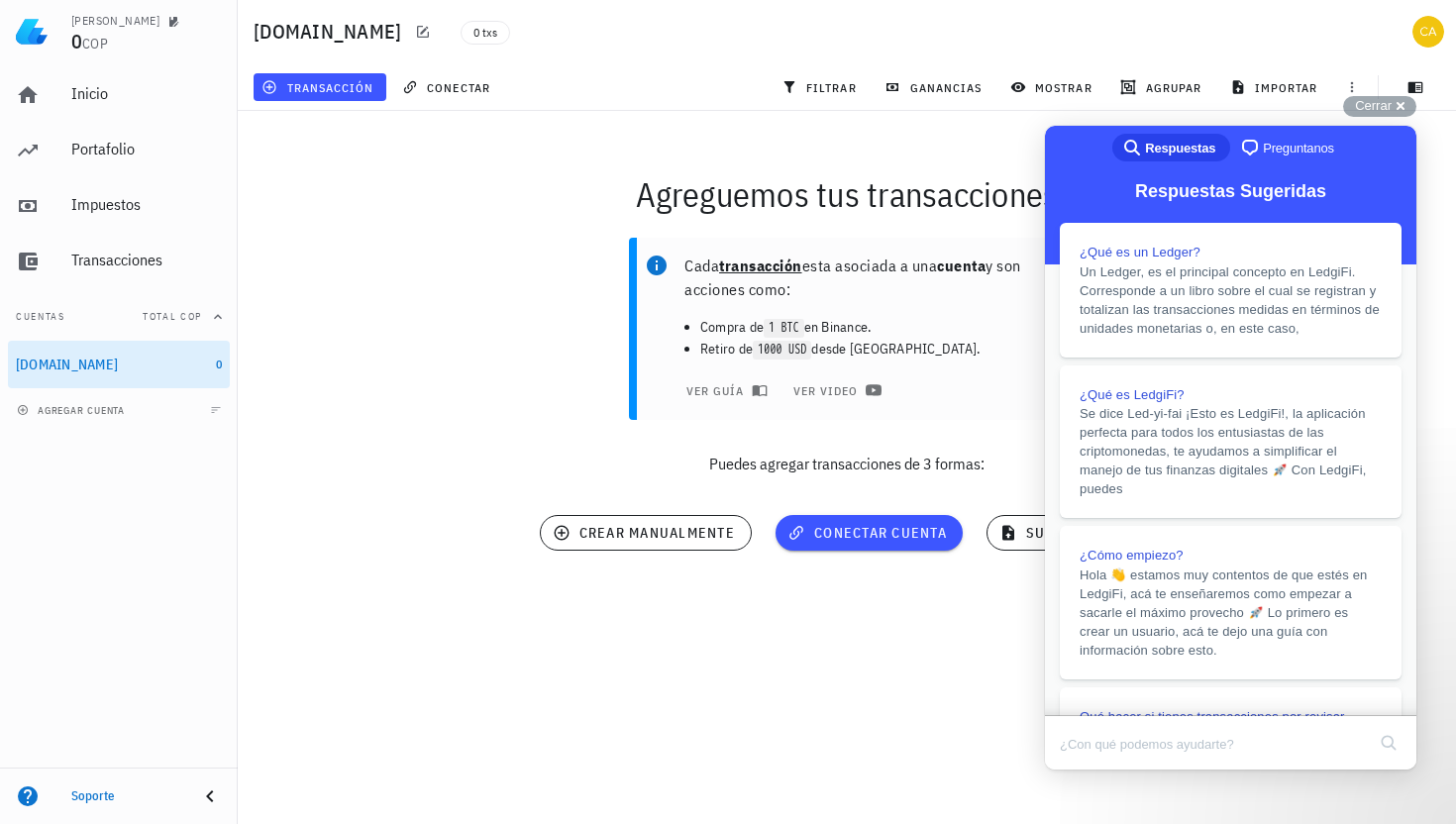 click on "b" at bounding box center (1066, 814) 